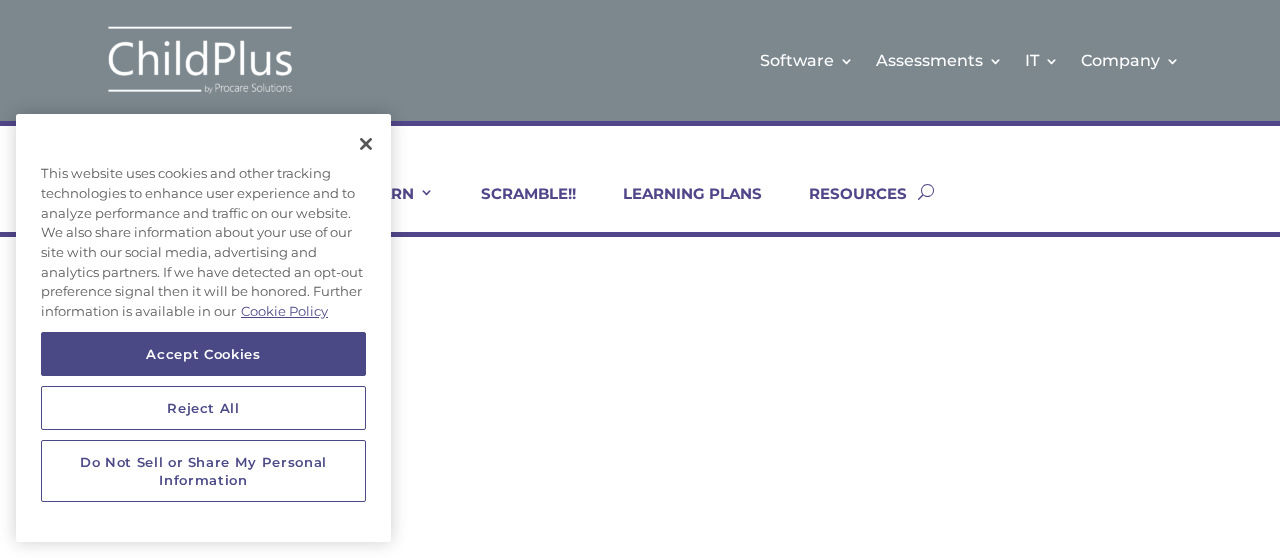 scroll, scrollTop: 0, scrollLeft: 0, axis: both 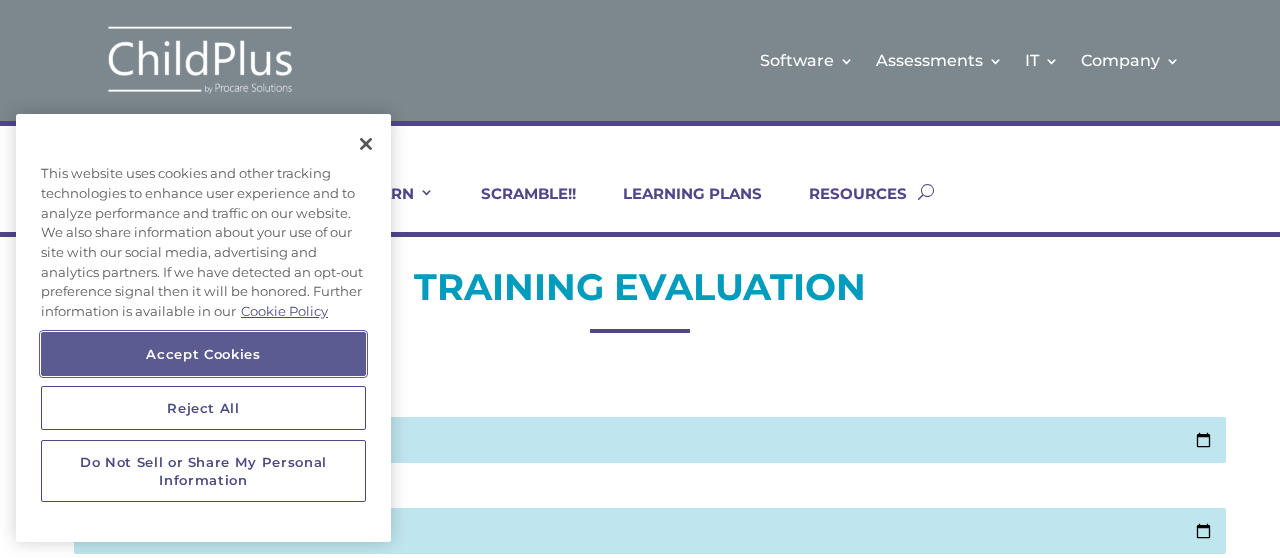 click on "Accept Cookies" at bounding box center [203, 354] 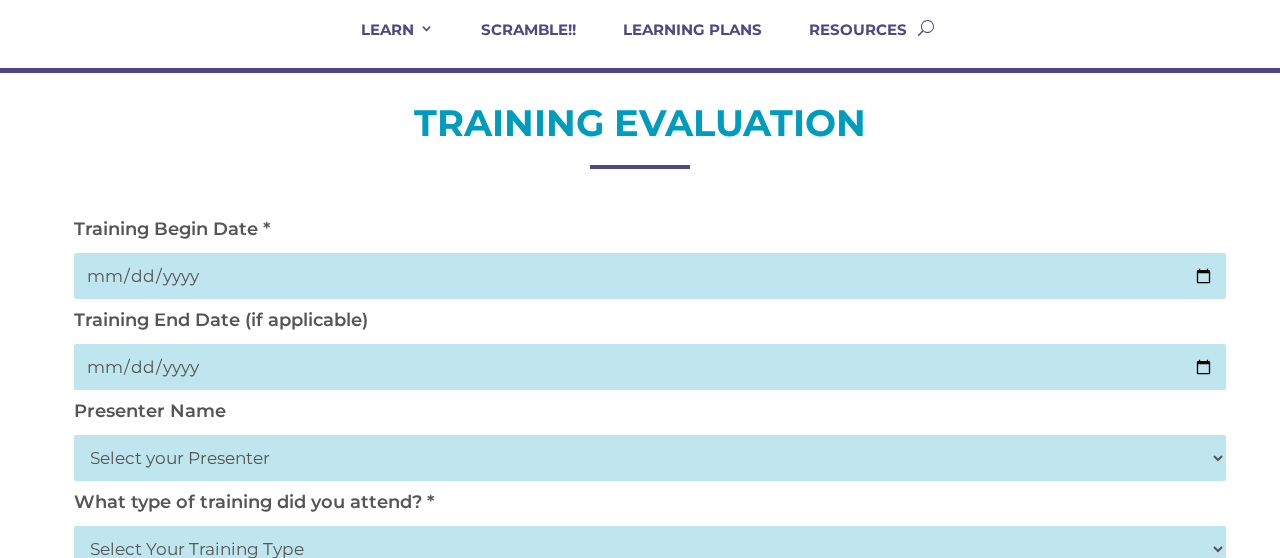 scroll, scrollTop: 172, scrollLeft: 0, axis: vertical 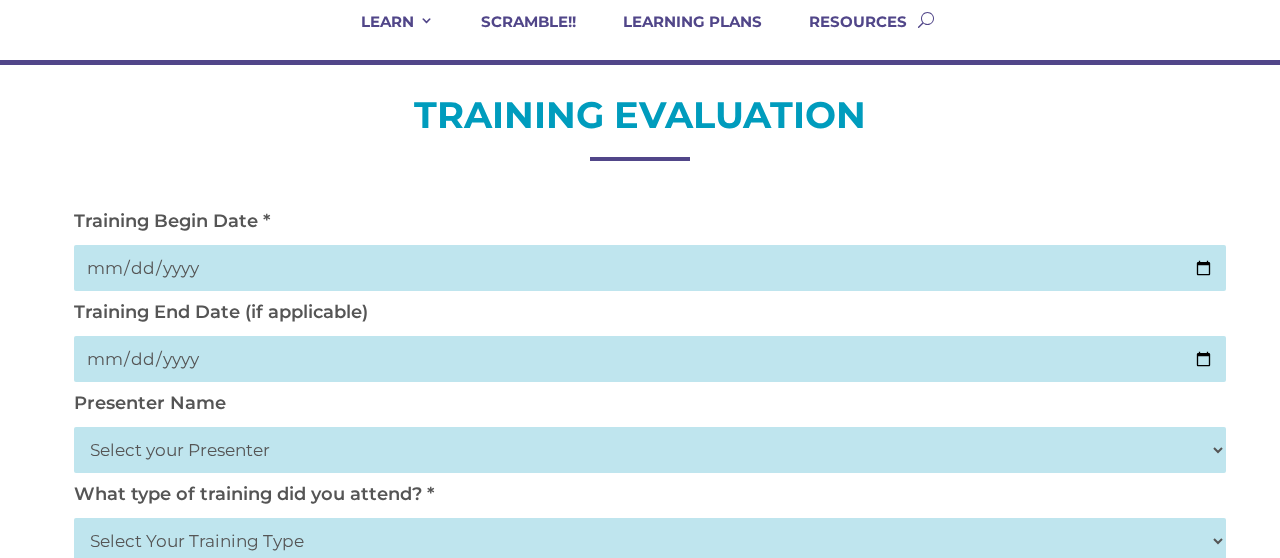 click at bounding box center (650, 268) 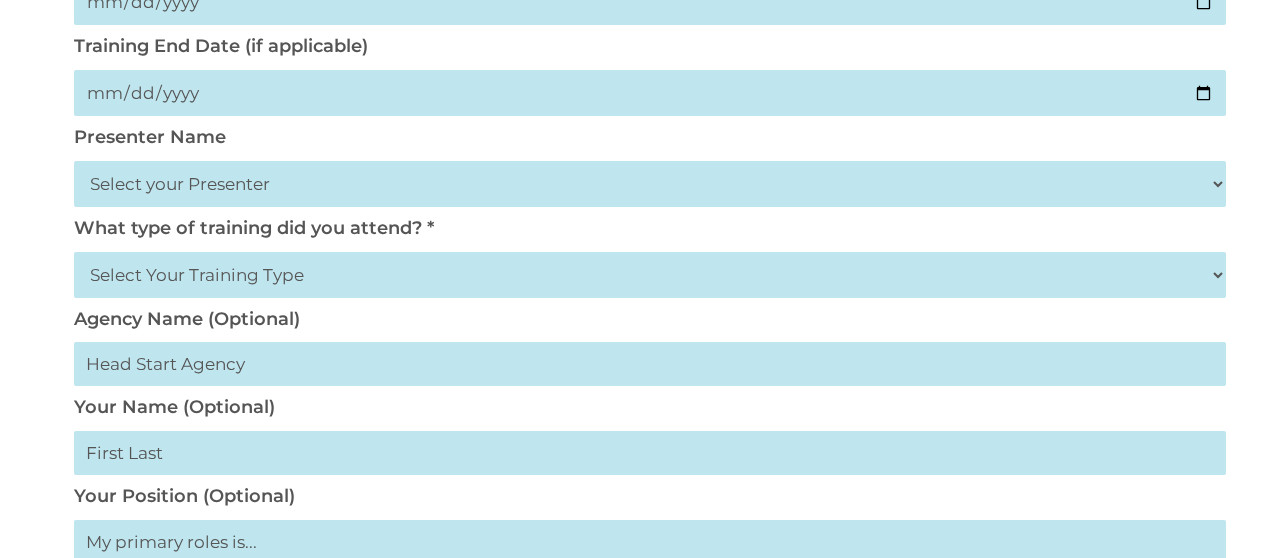 scroll, scrollTop: 450, scrollLeft: 0, axis: vertical 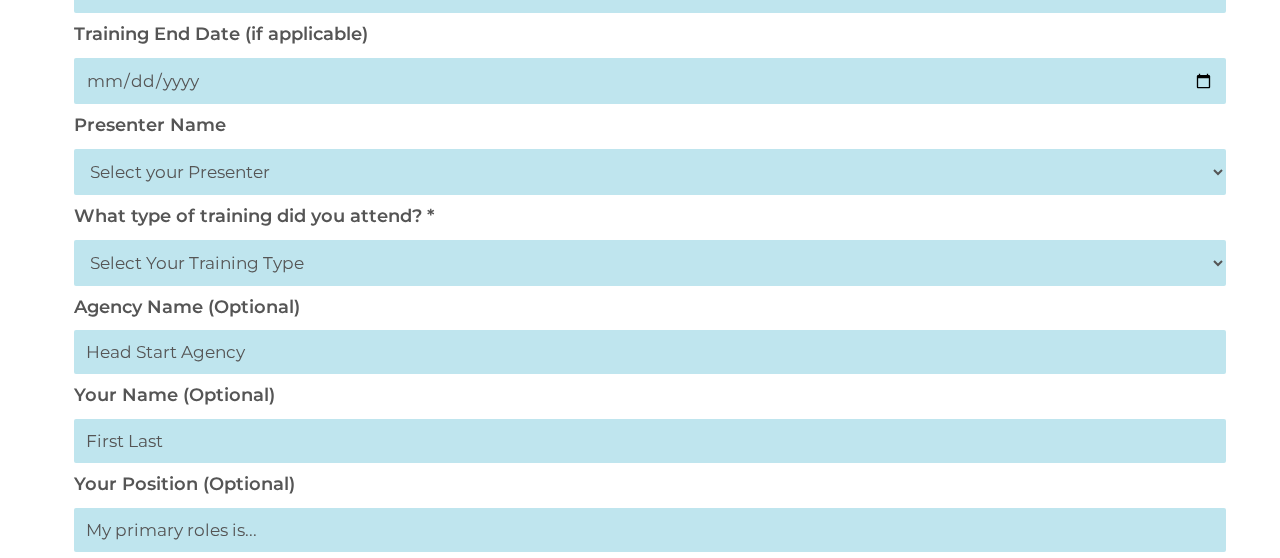 click on "Select Your Training Type
On-site (at your agency)
Virtual Visit
Live Group Webinar" at bounding box center (650, 263) 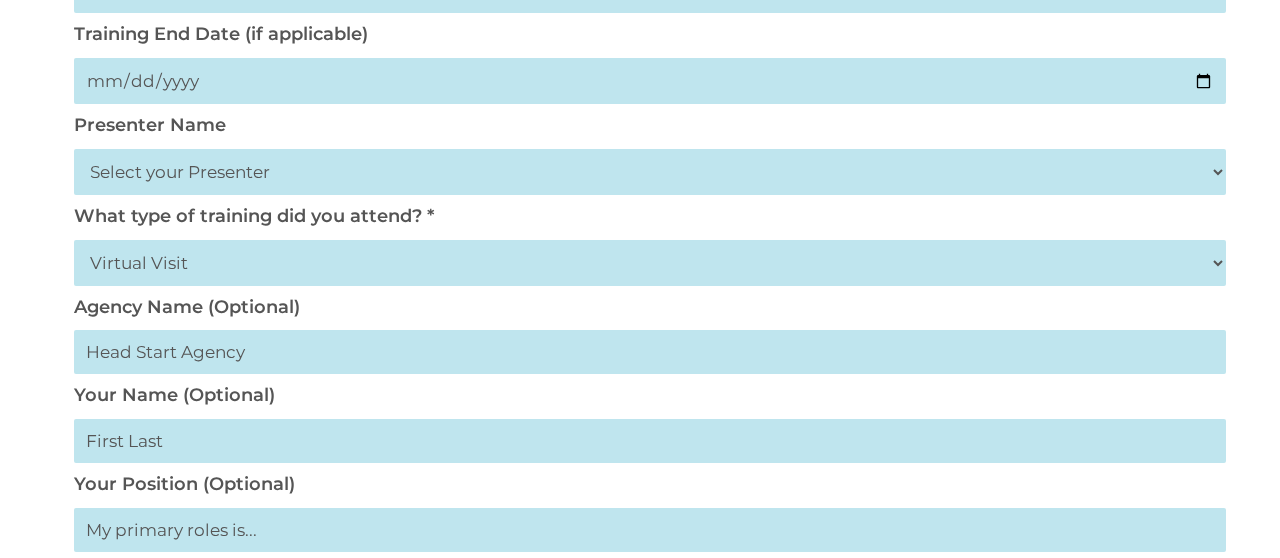 click on "Select Your Training Type
On-site (at your agency)
Virtual Visit
Live Group Webinar" at bounding box center [650, 263] 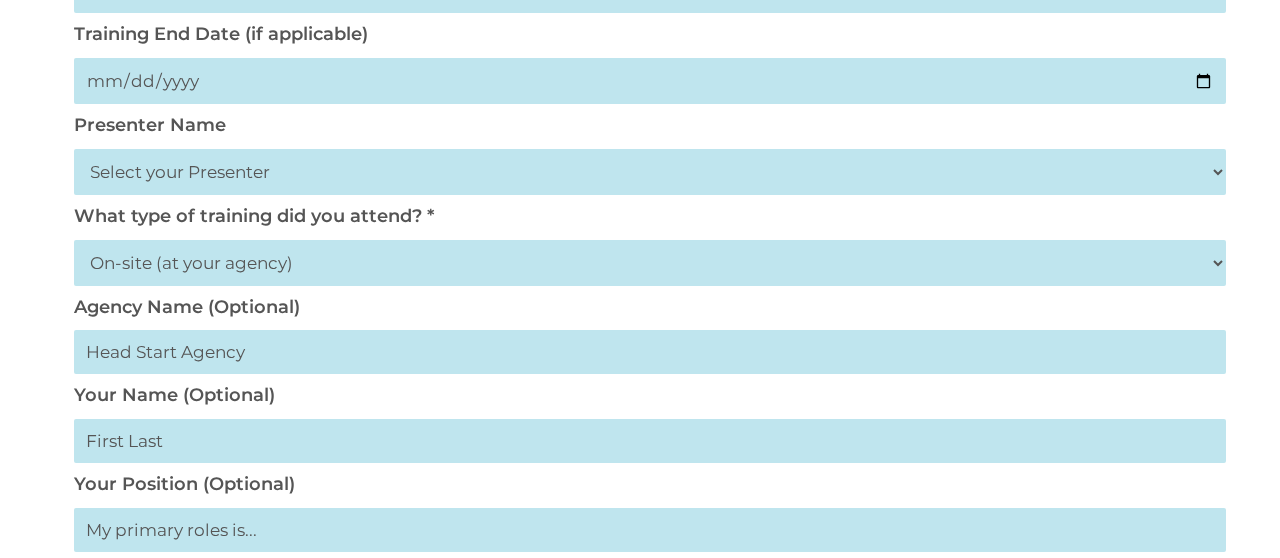 click on "Select Your Training Type
On-site (at your agency)
Virtual Visit
Live Group Webinar" at bounding box center (650, 263) 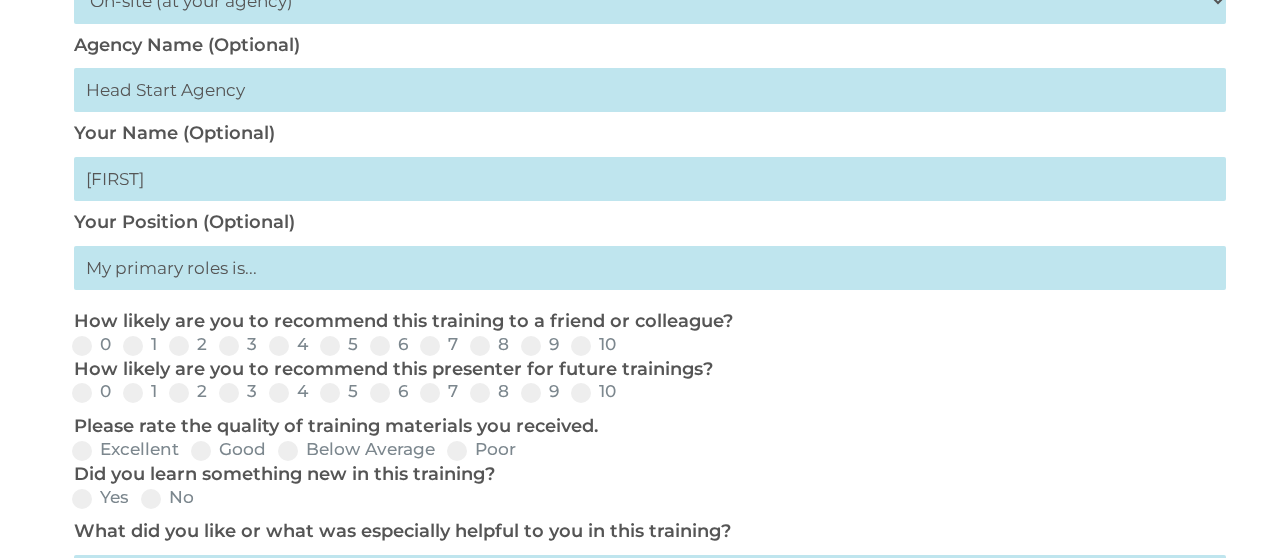 scroll, scrollTop: 713, scrollLeft: 0, axis: vertical 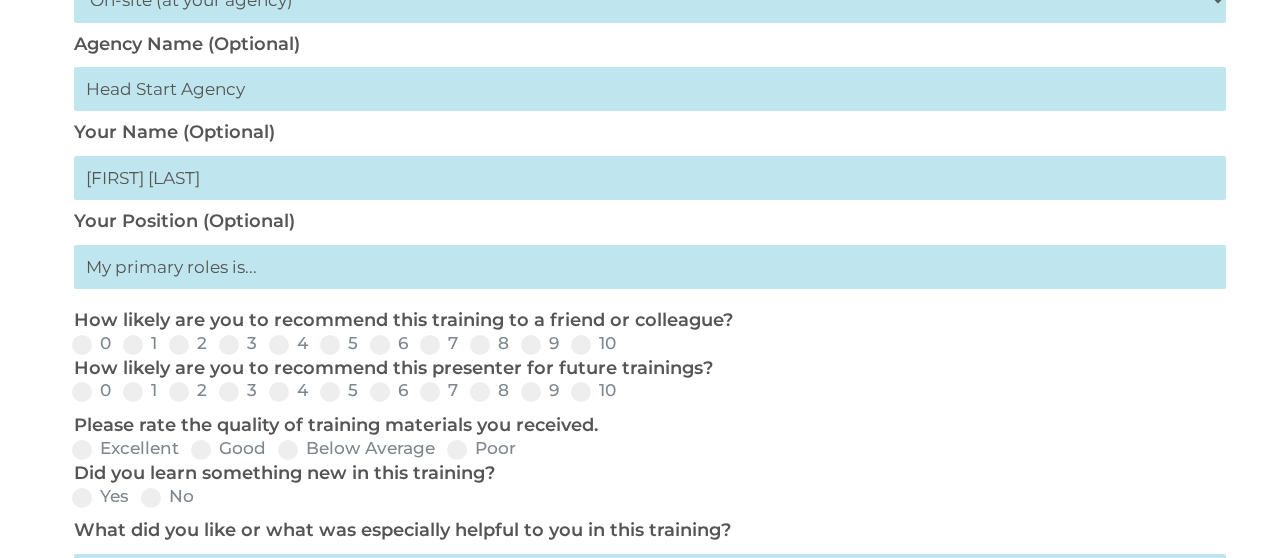 type on "[FIRST] [LAST]" 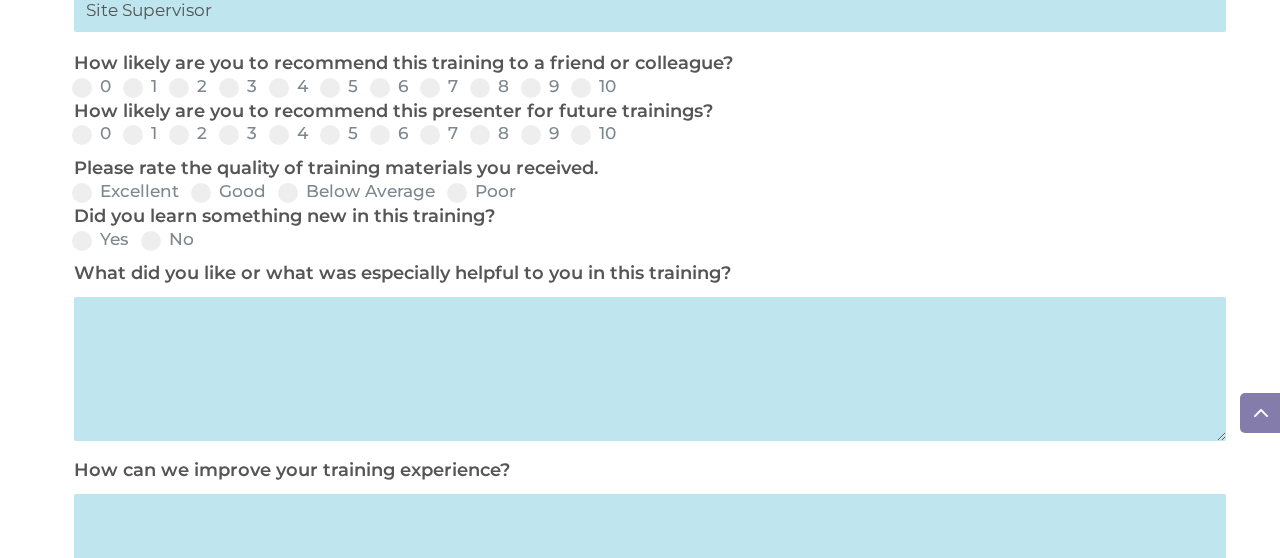 scroll, scrollTop: 965, scrollLeft: 0, axis: vertical 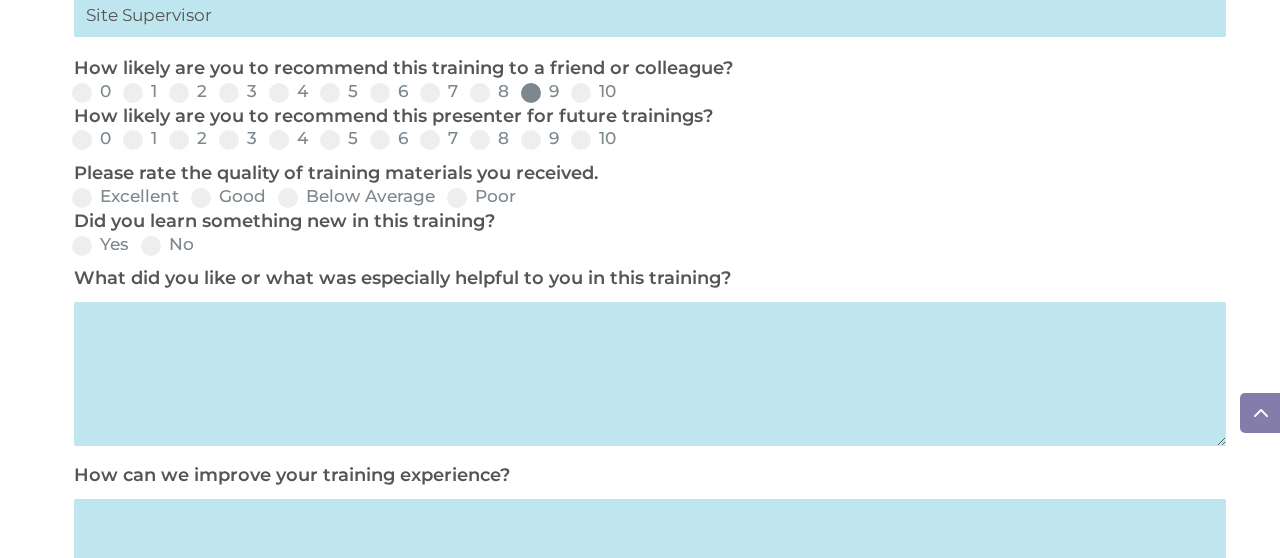 type on "Site Supervisor" 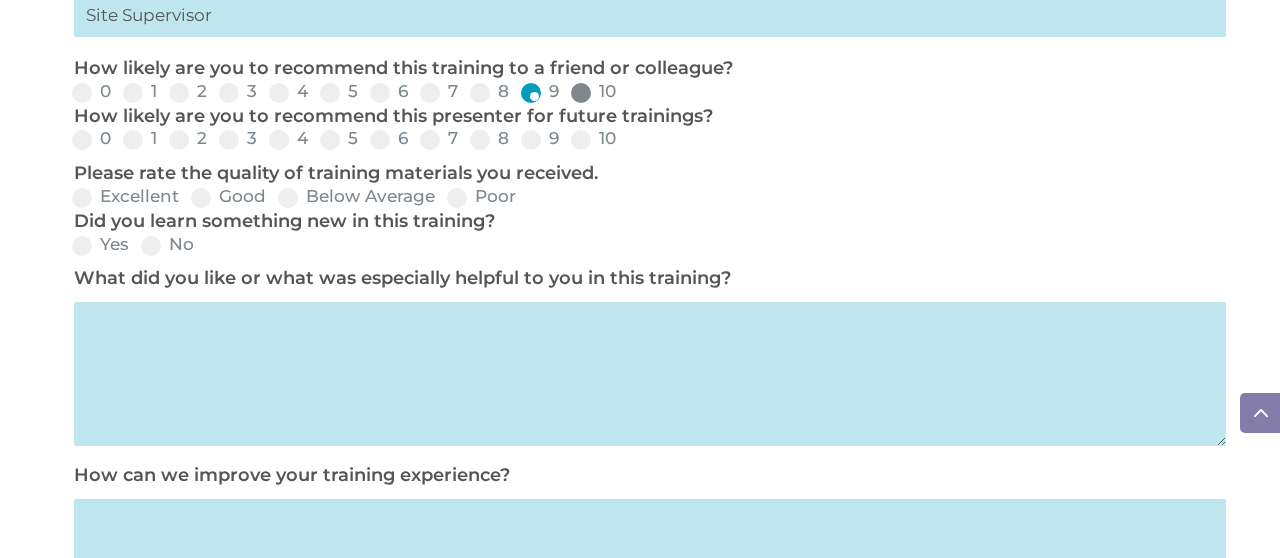 click at bounding box center (581, 93) 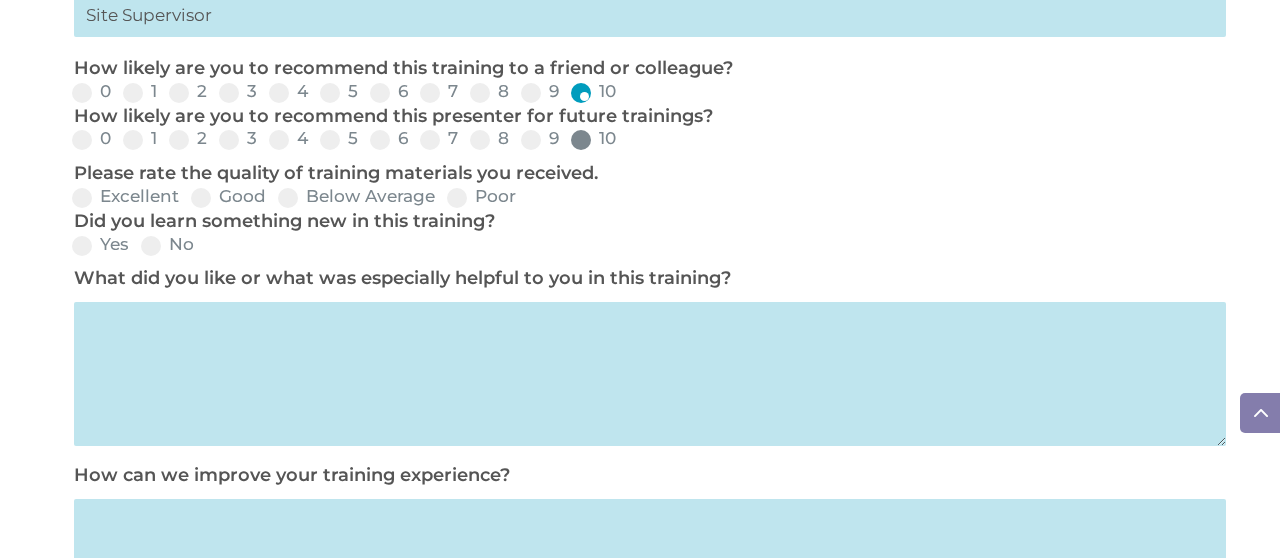 click at bounding box center (581, 140) 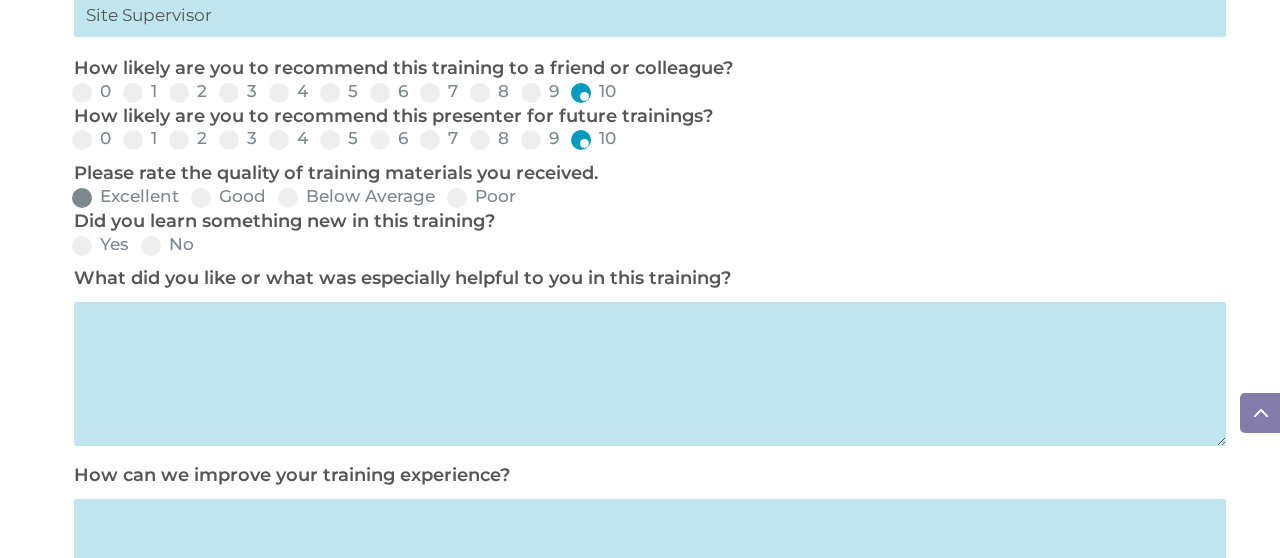 click on "Excellent" at bounding box center (125, 196) 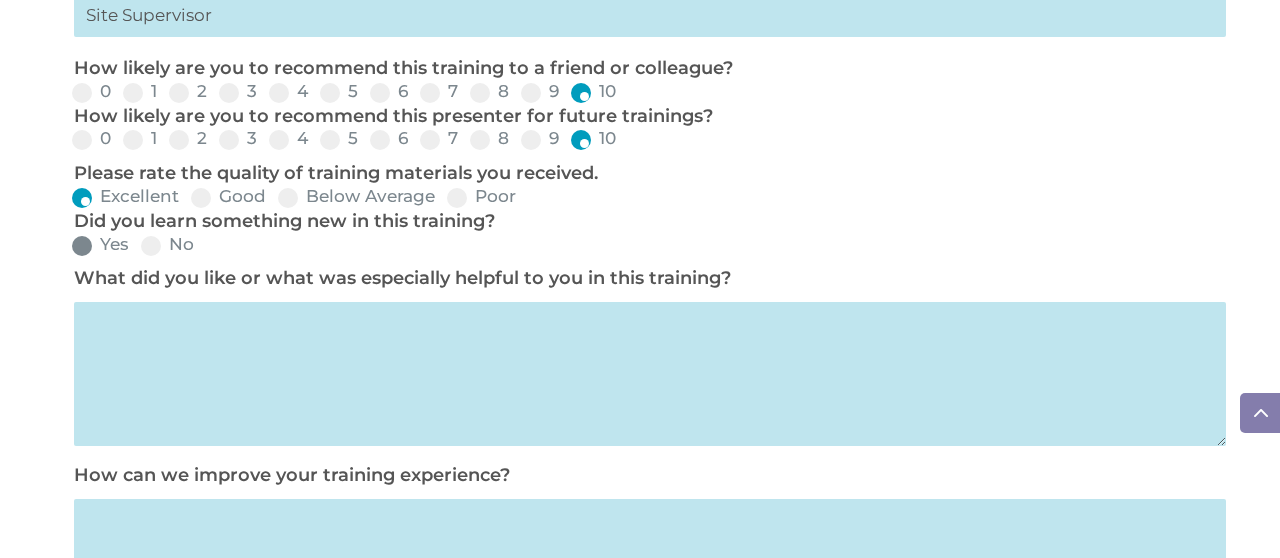 click on "Yes" at bounding box center [100, 244] 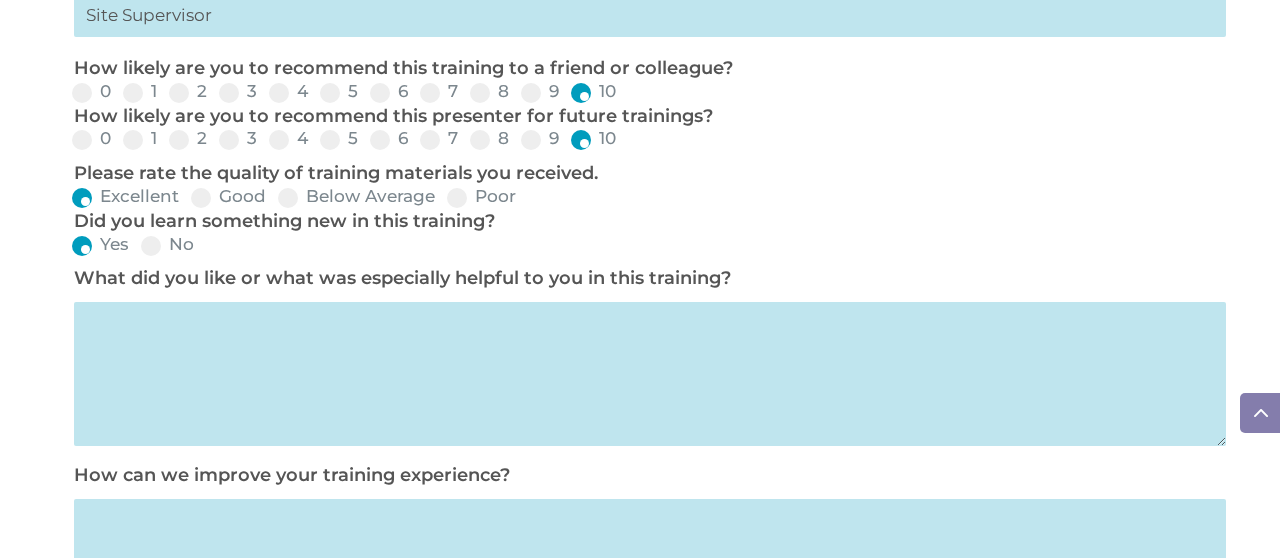 click at bounding box center (650, 374) 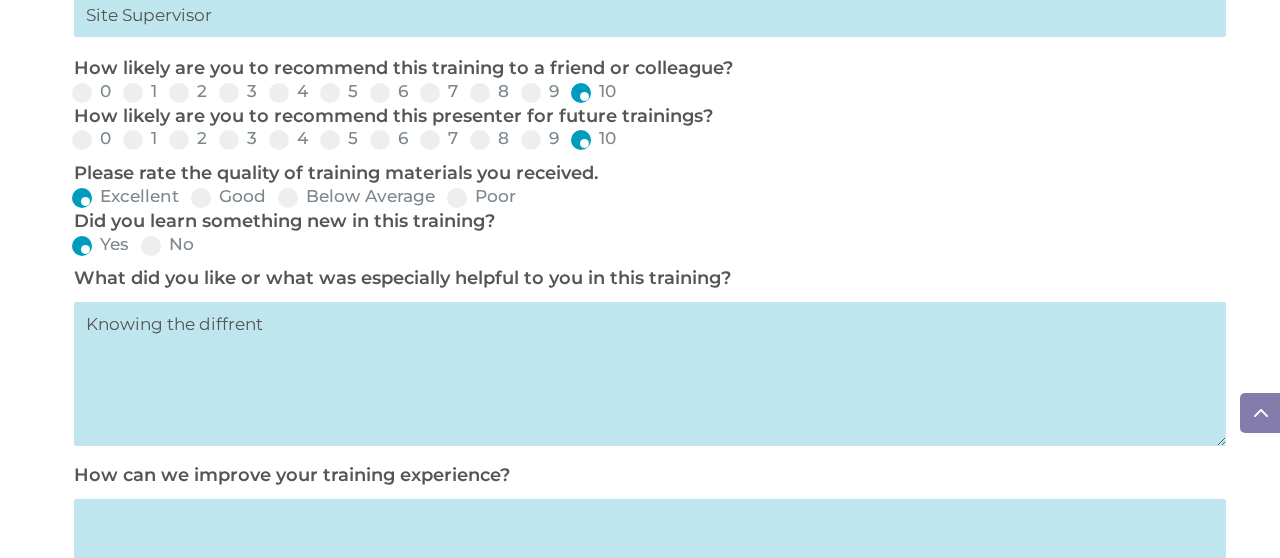 click on "Knowing the diffrent" at bounding box center (650, 374) 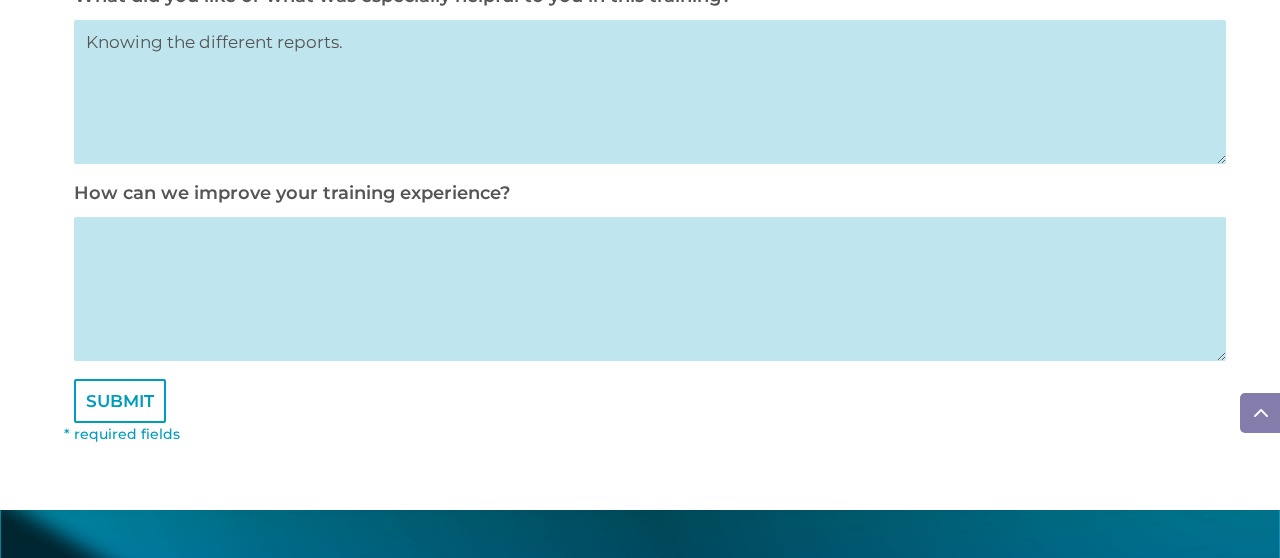 scroll, scrollTop: 1248, scrollLeft: 0, axis: vertical 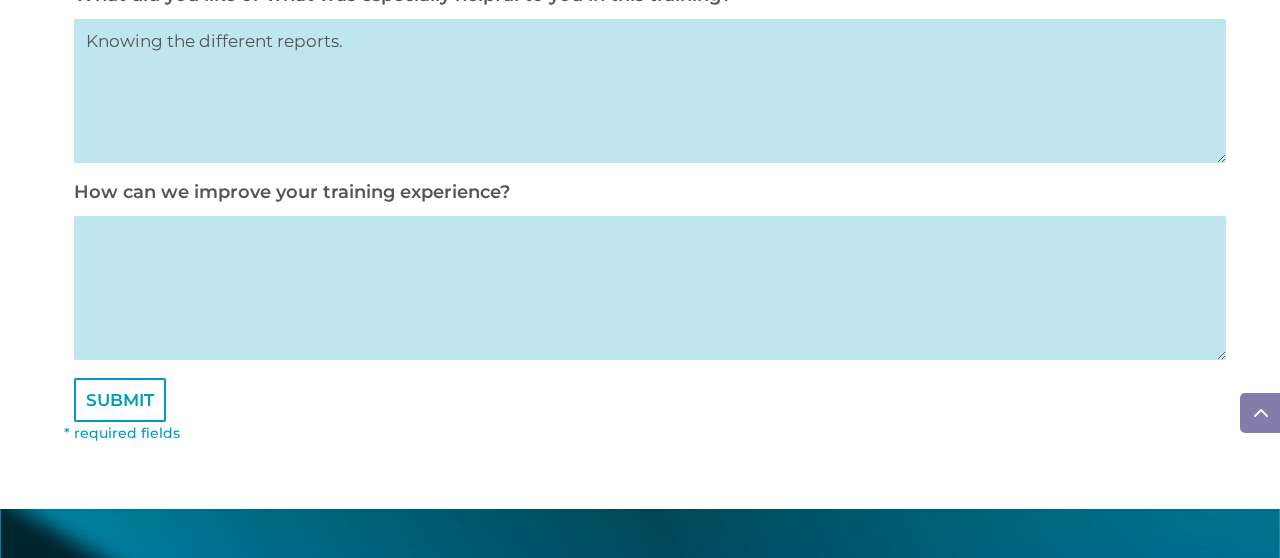 type on "Knowing the different reports." 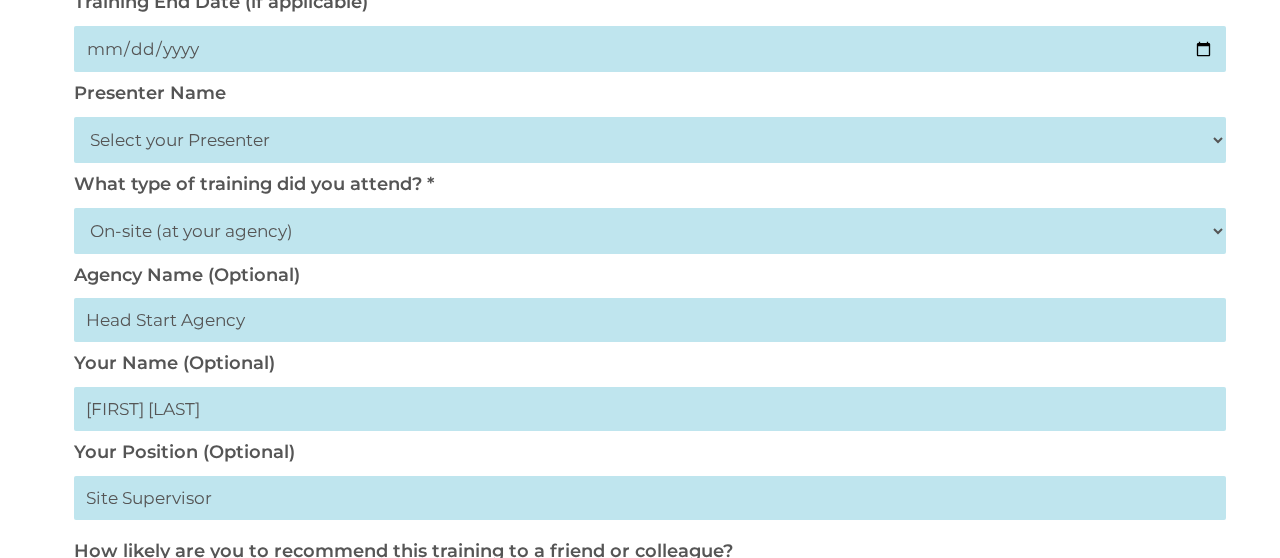 scroll, scrollTop: 480, scrollLeft: 0, axis: vertical 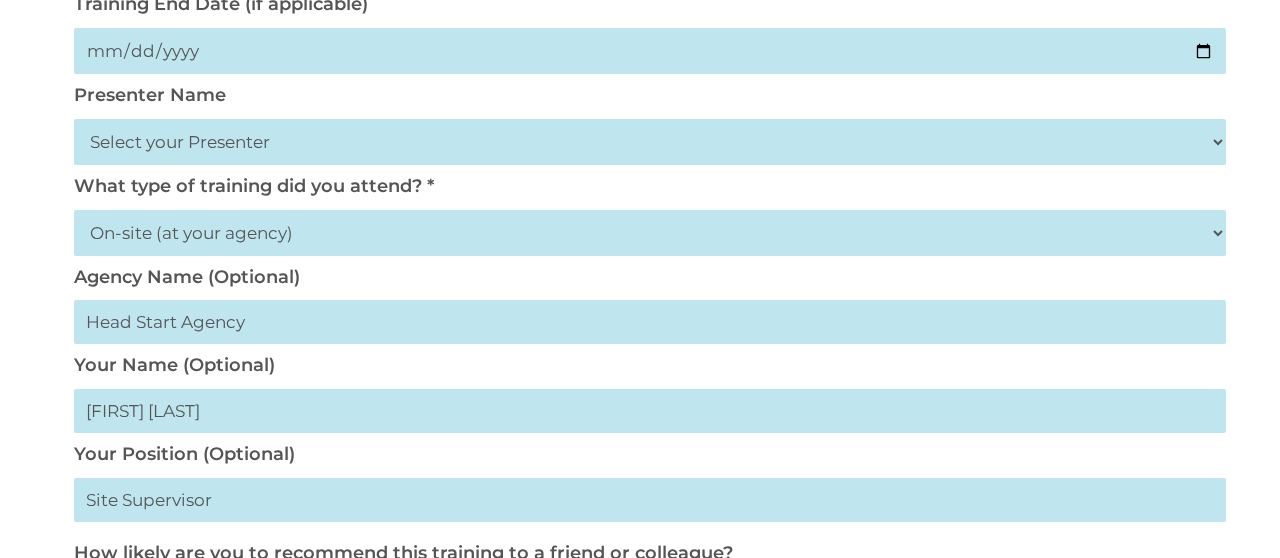 type on "Maybe check with the team to see what they want to learn." 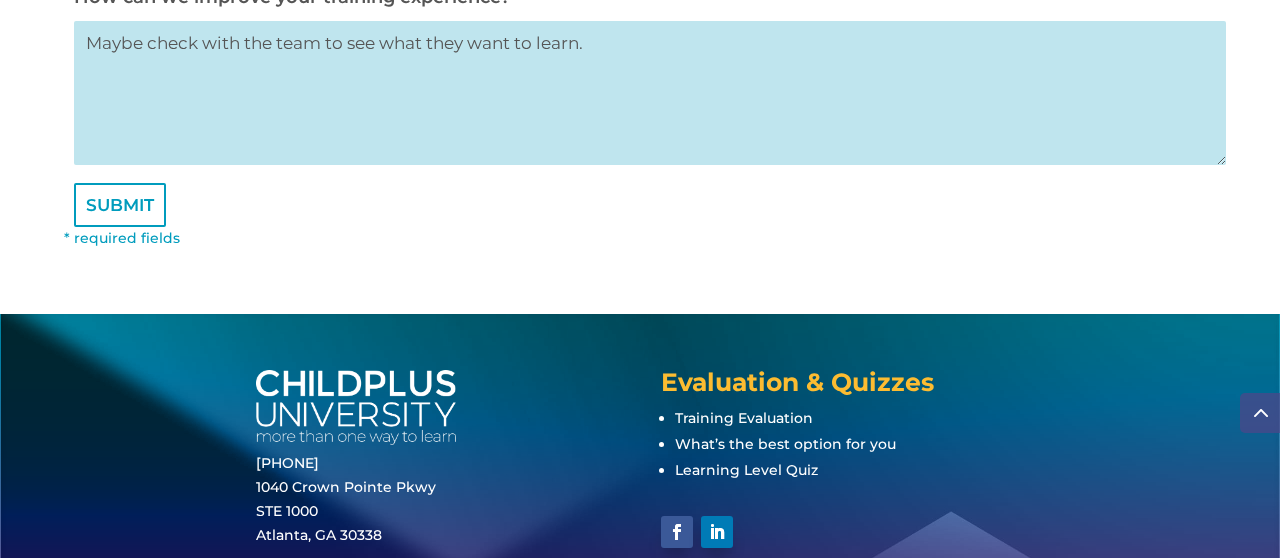 scroll, scrollTop: 1444, scrollLeft: 0, axis: vertical 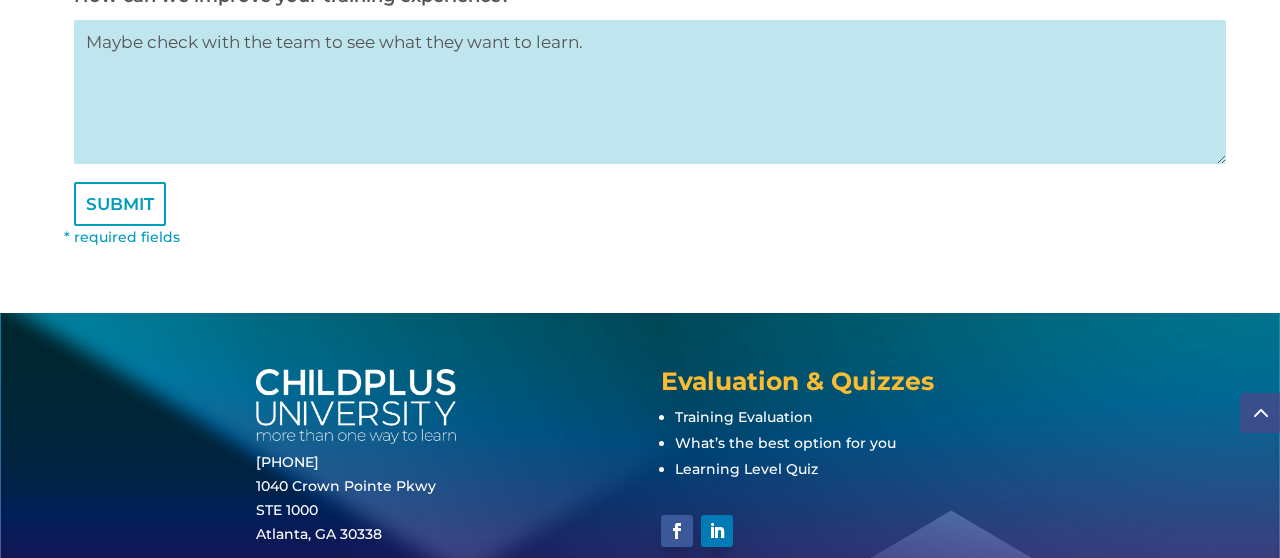 type on "CRIHB" 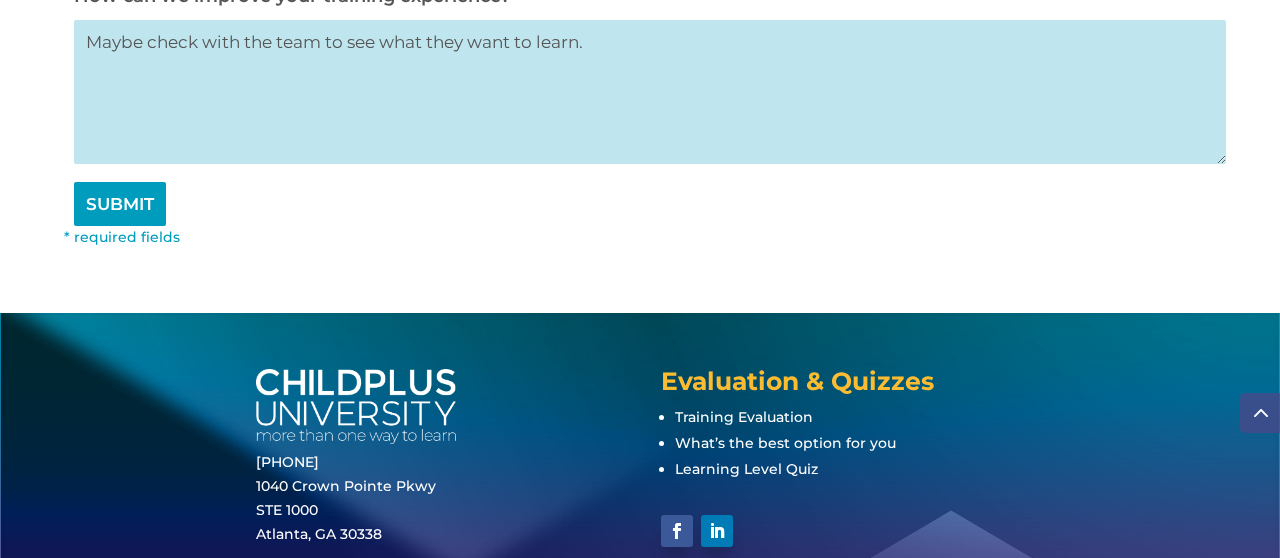 click on "SUBMIT" at bounding box center (120, 204) 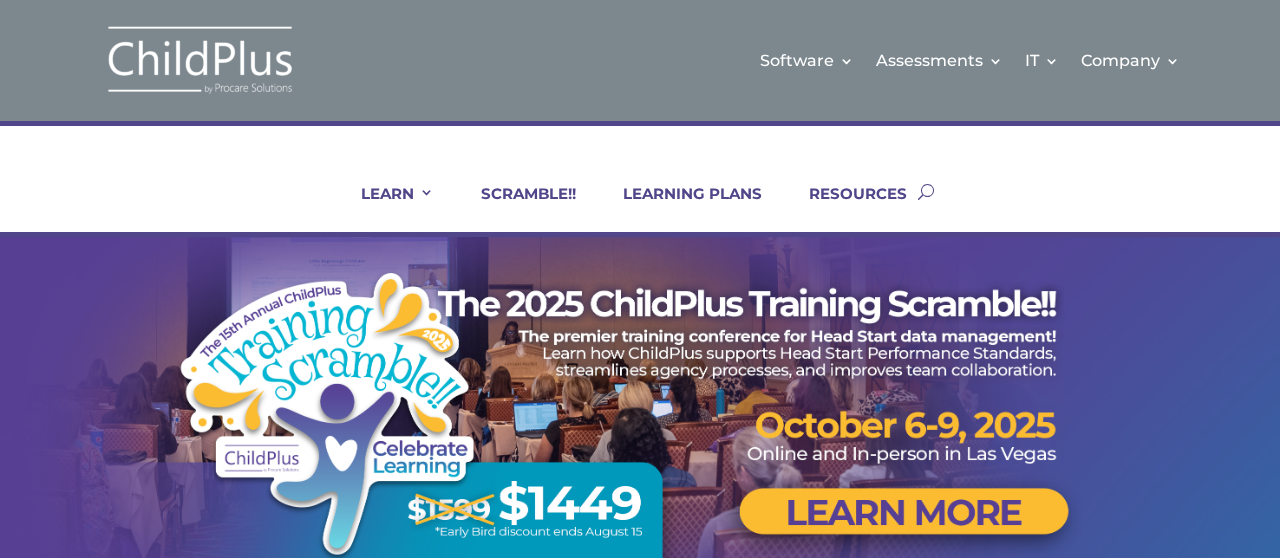 scroll, scrollTop: 0, scrollLeft: 0, axis: both 